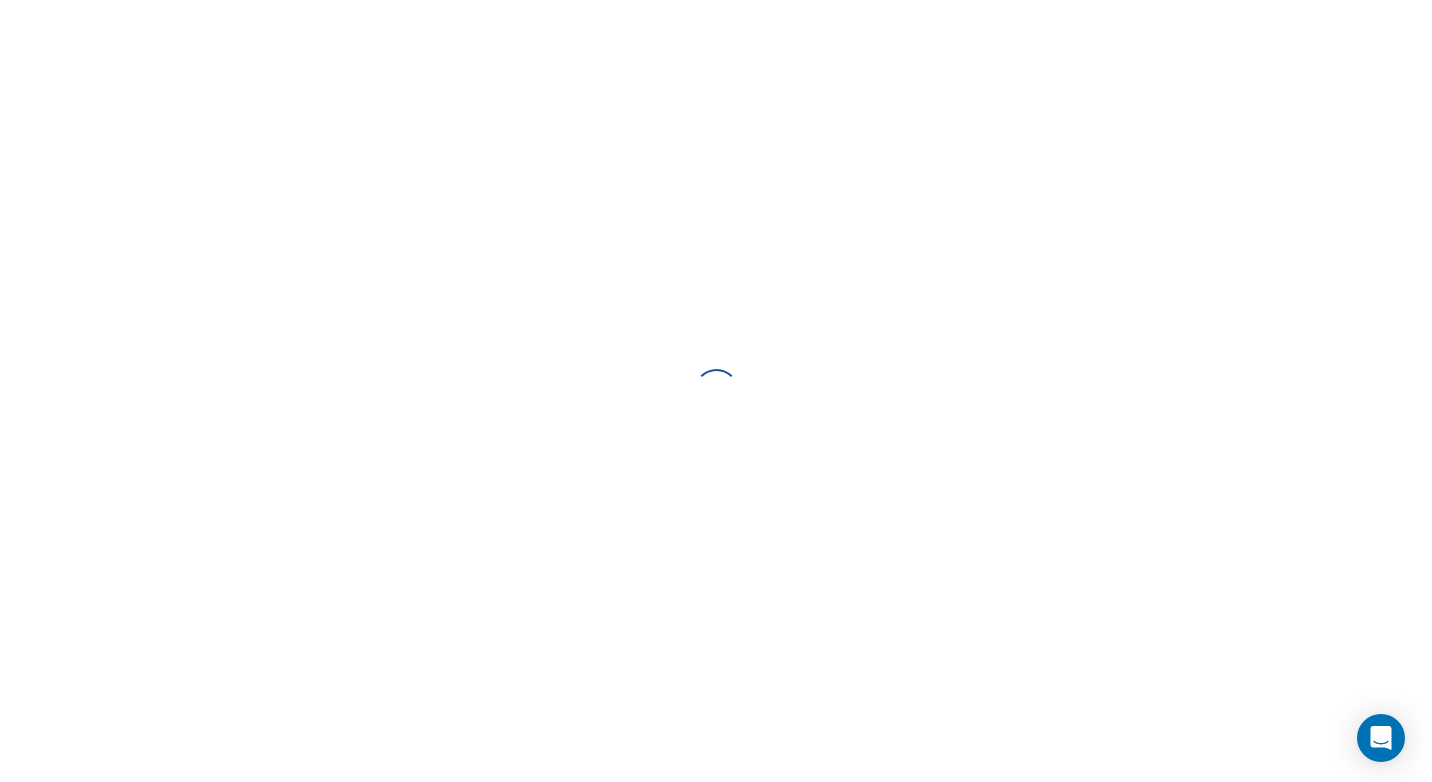 scroll, scrollTop: 0, scrollLeft: 0, axis: both 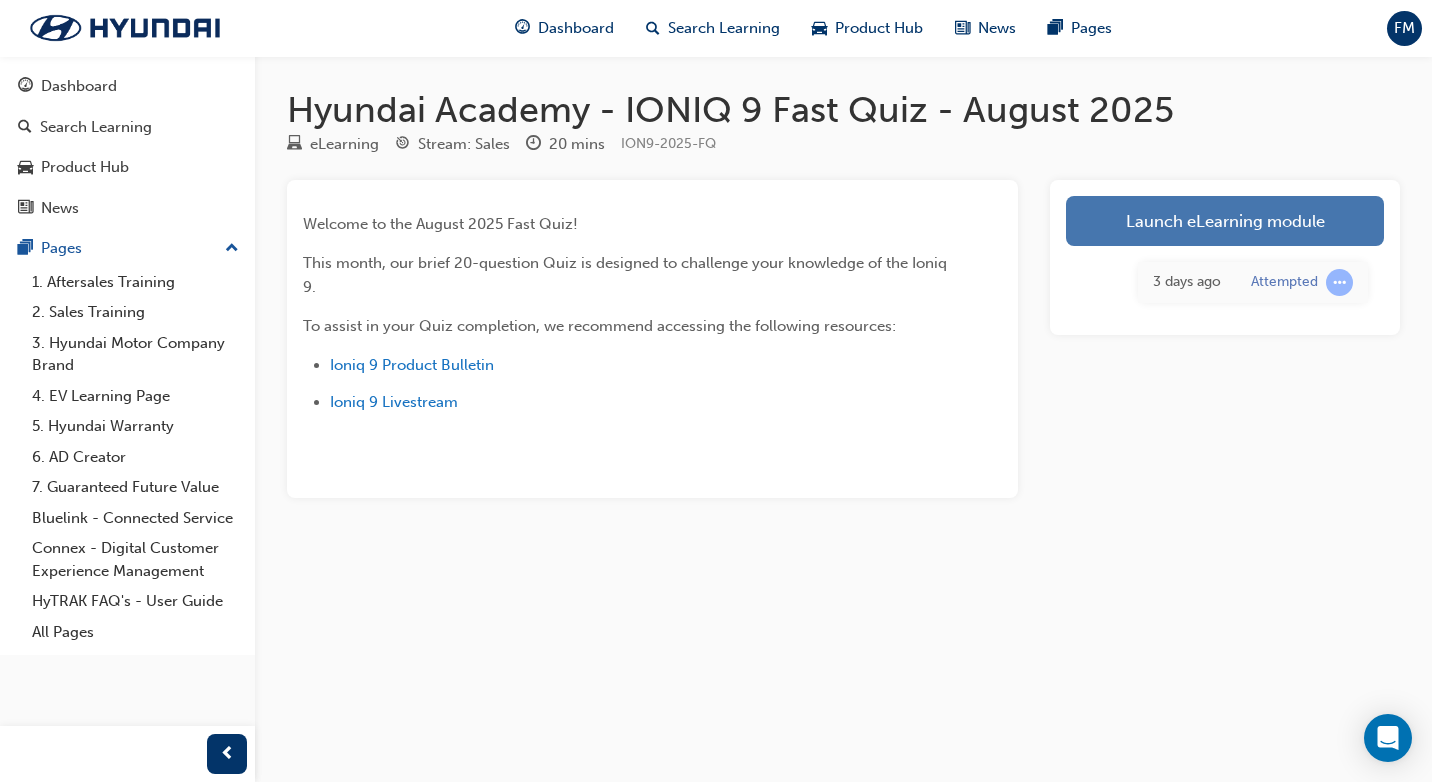 click on "Launch eLearning module" at bounding box center (1225, 221) 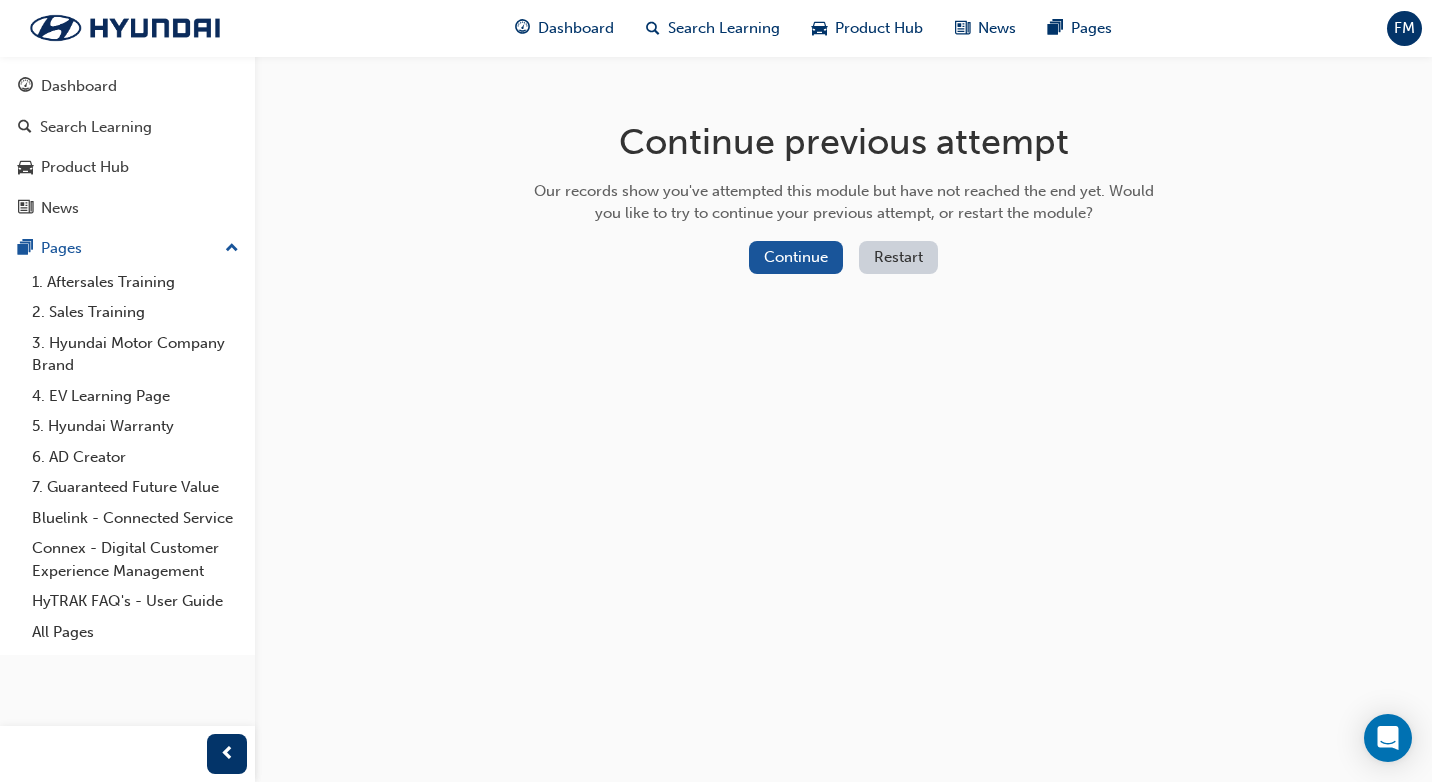 click on "Restart" at bounding box center [898, 257] 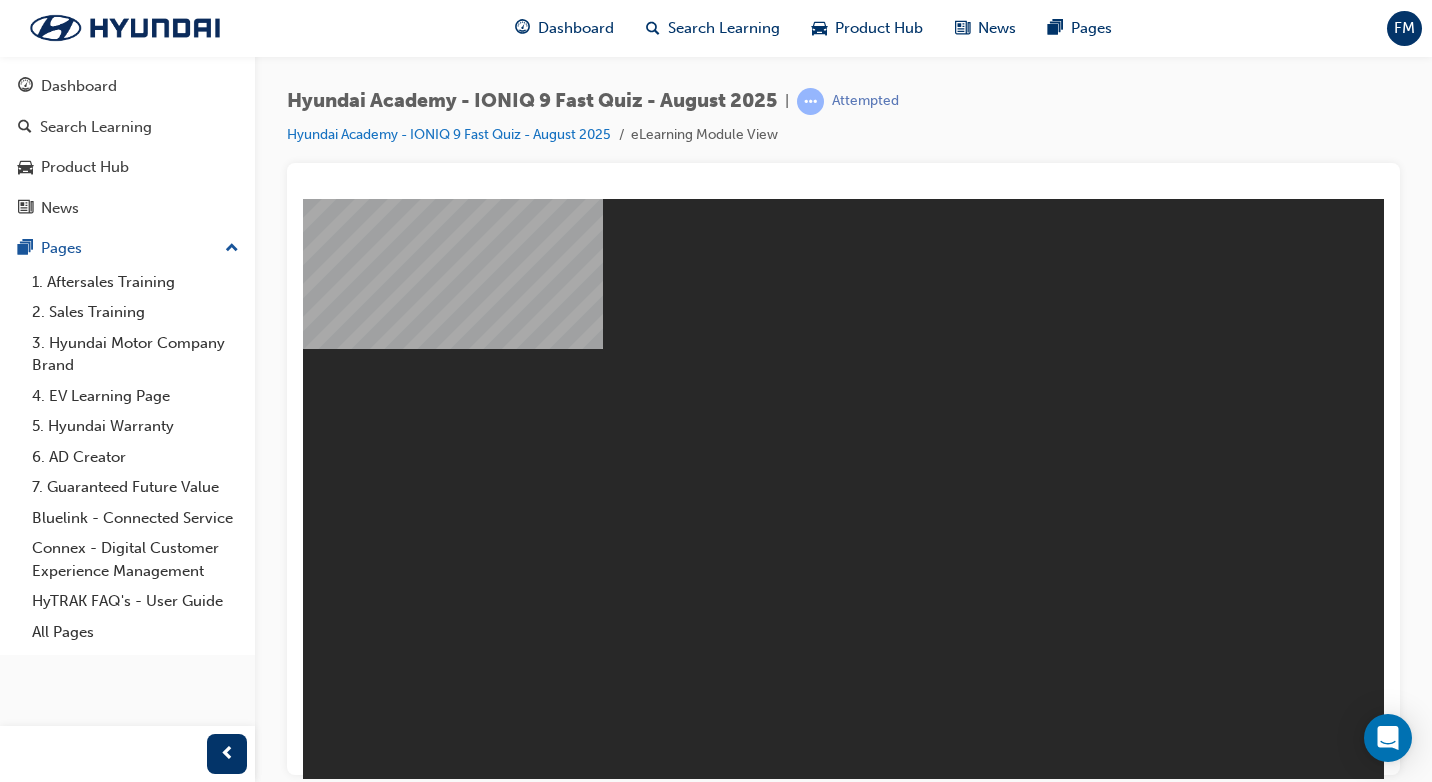 scroll, scrollTop: 0, scrollLeft: 0, axis: both 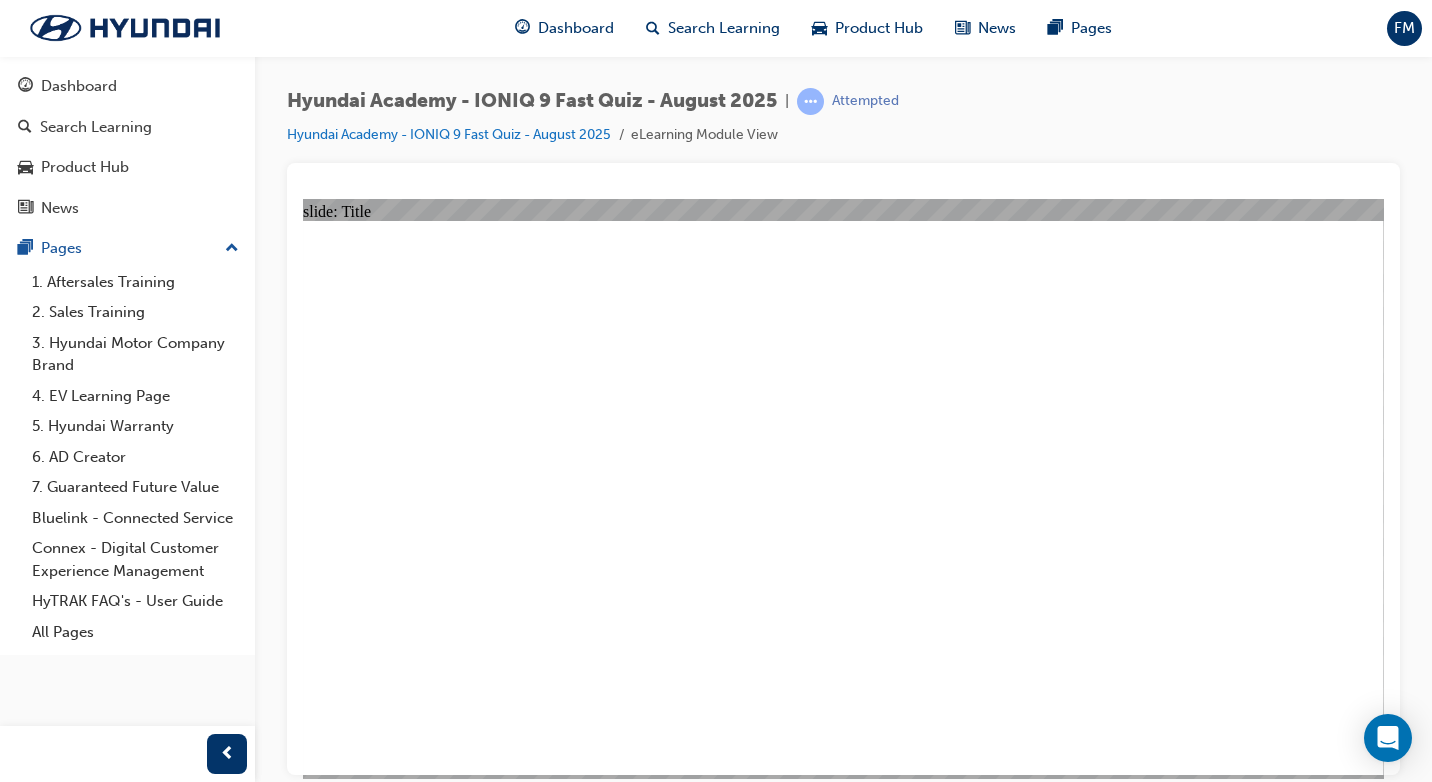 click 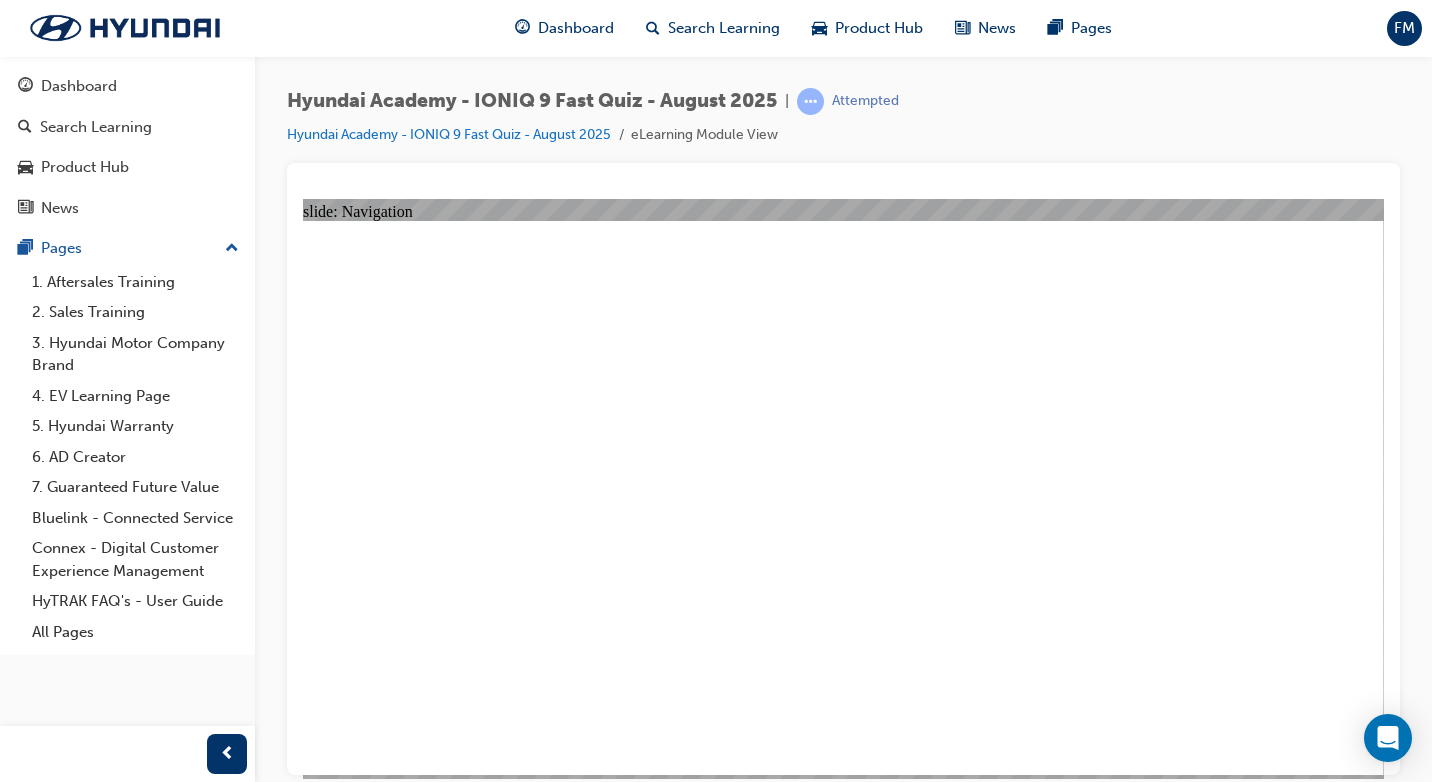 click 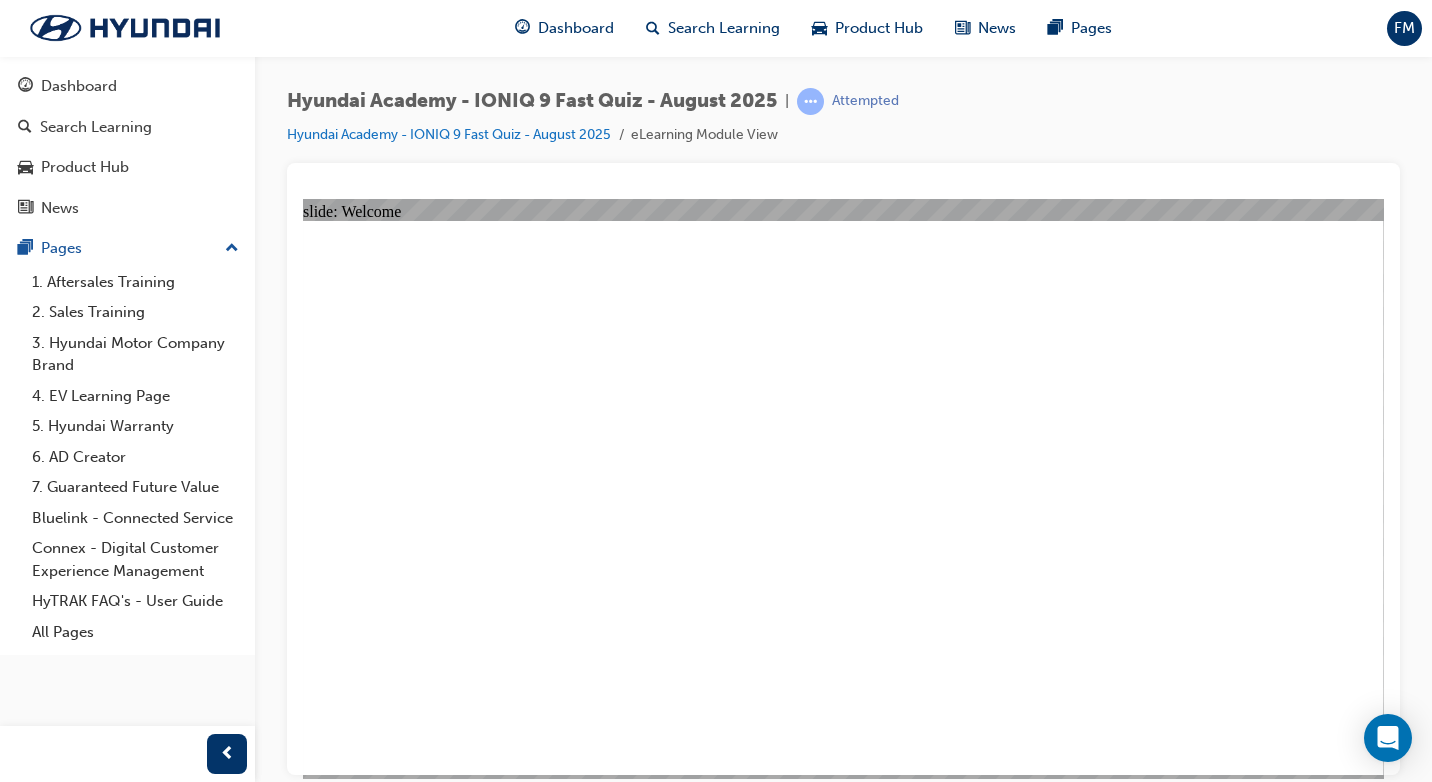 click 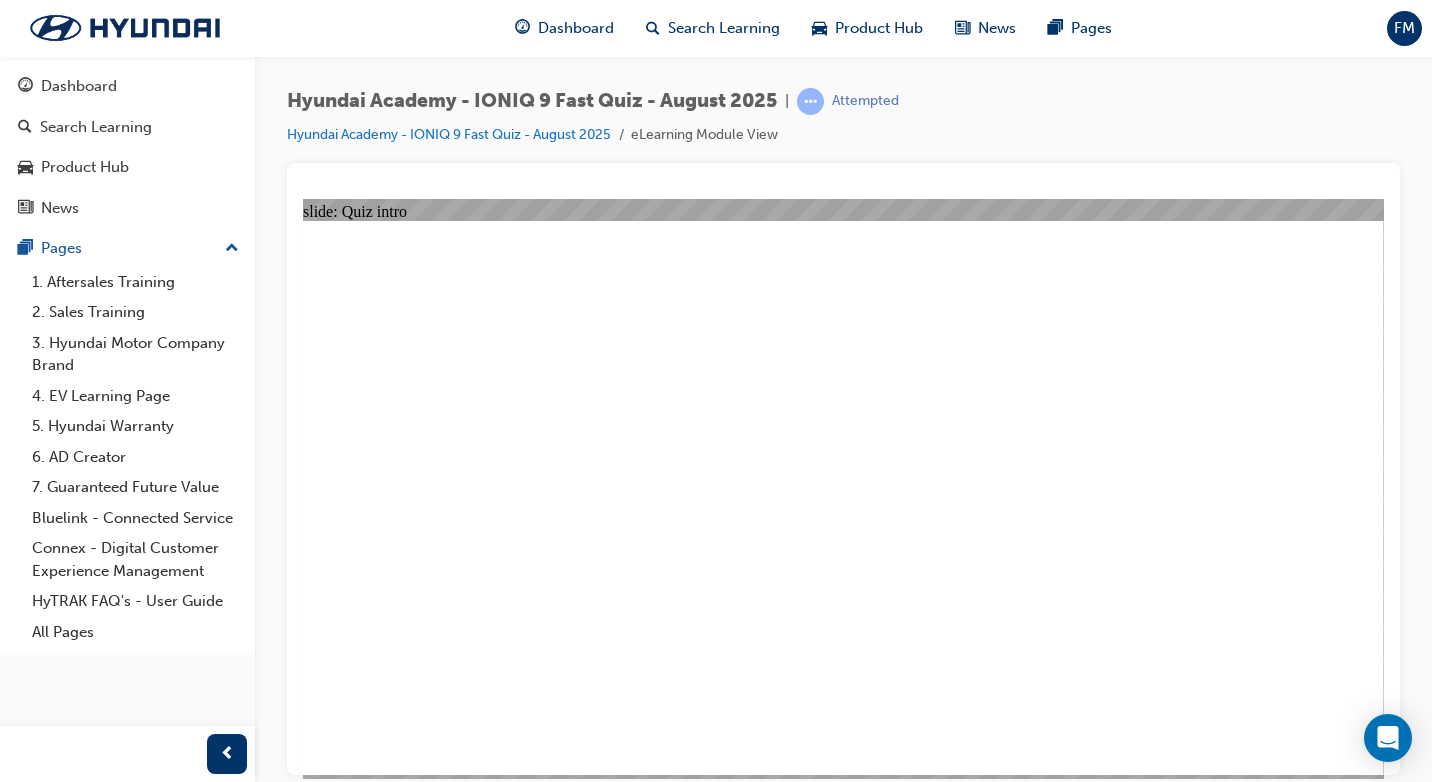 click 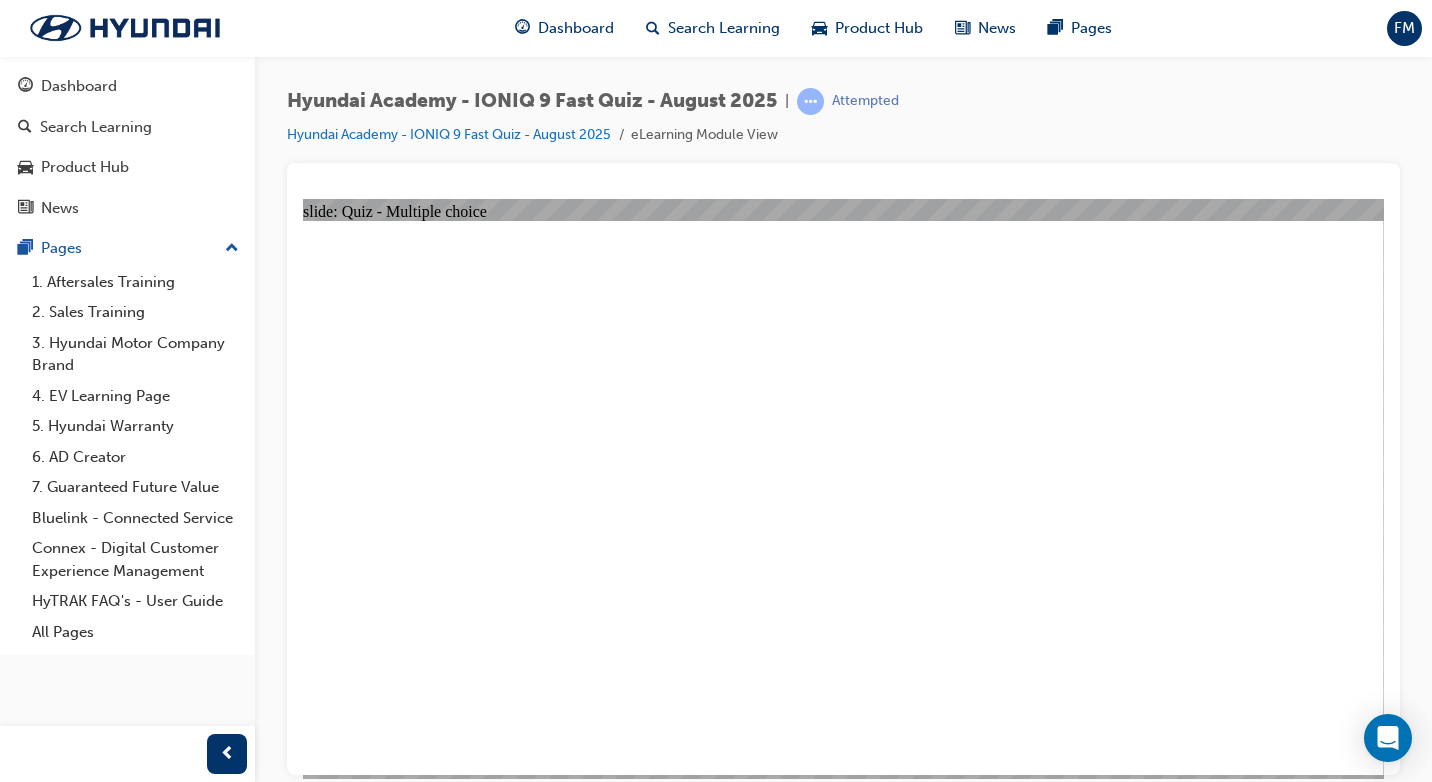 click 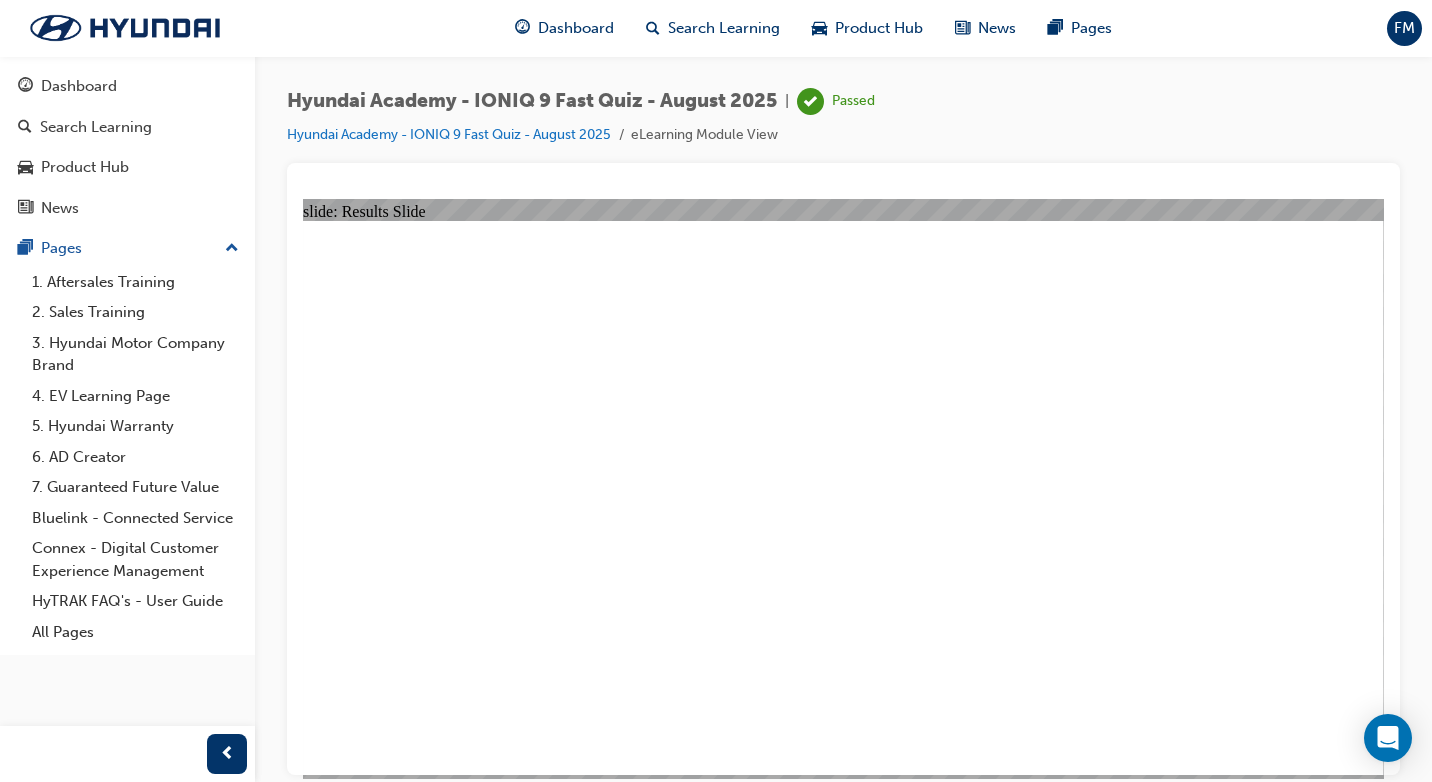 click 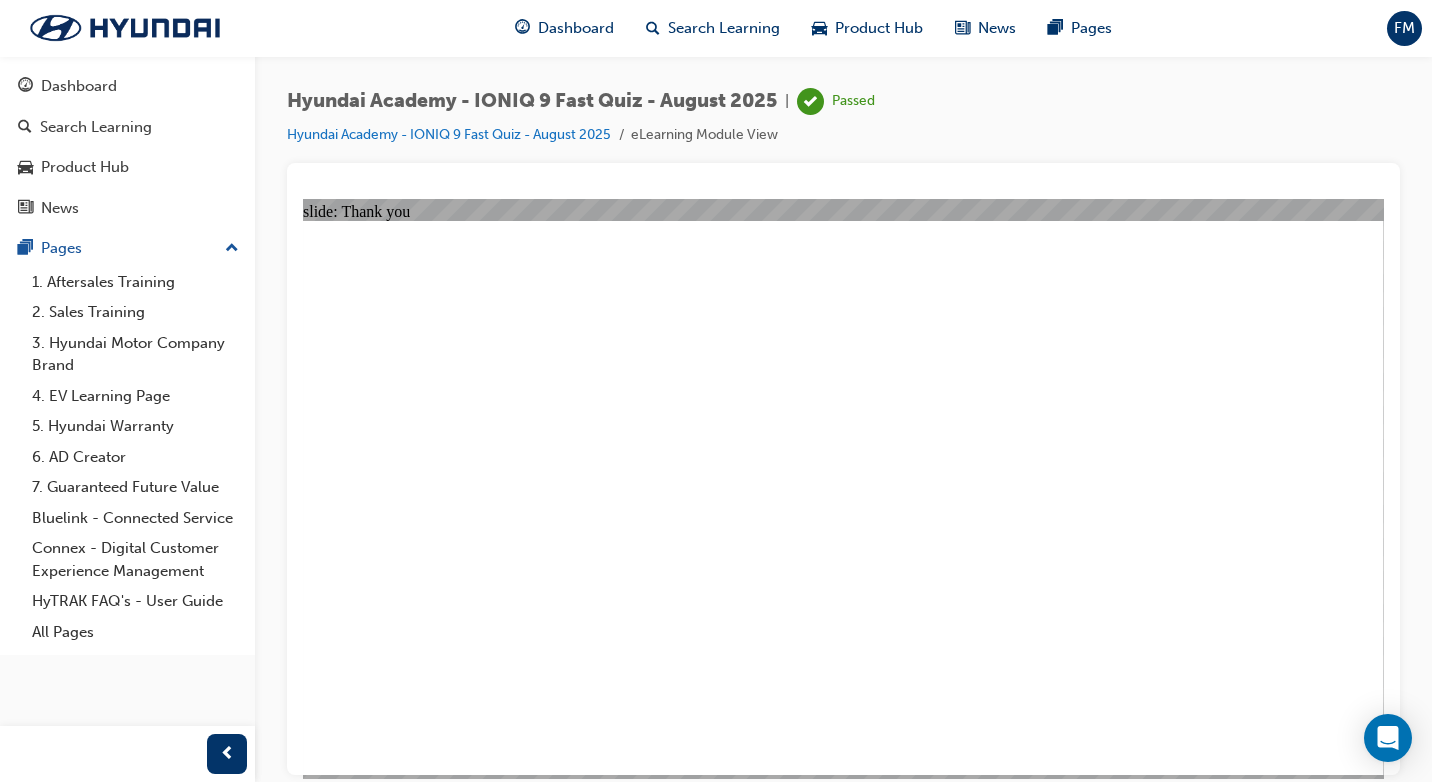 click 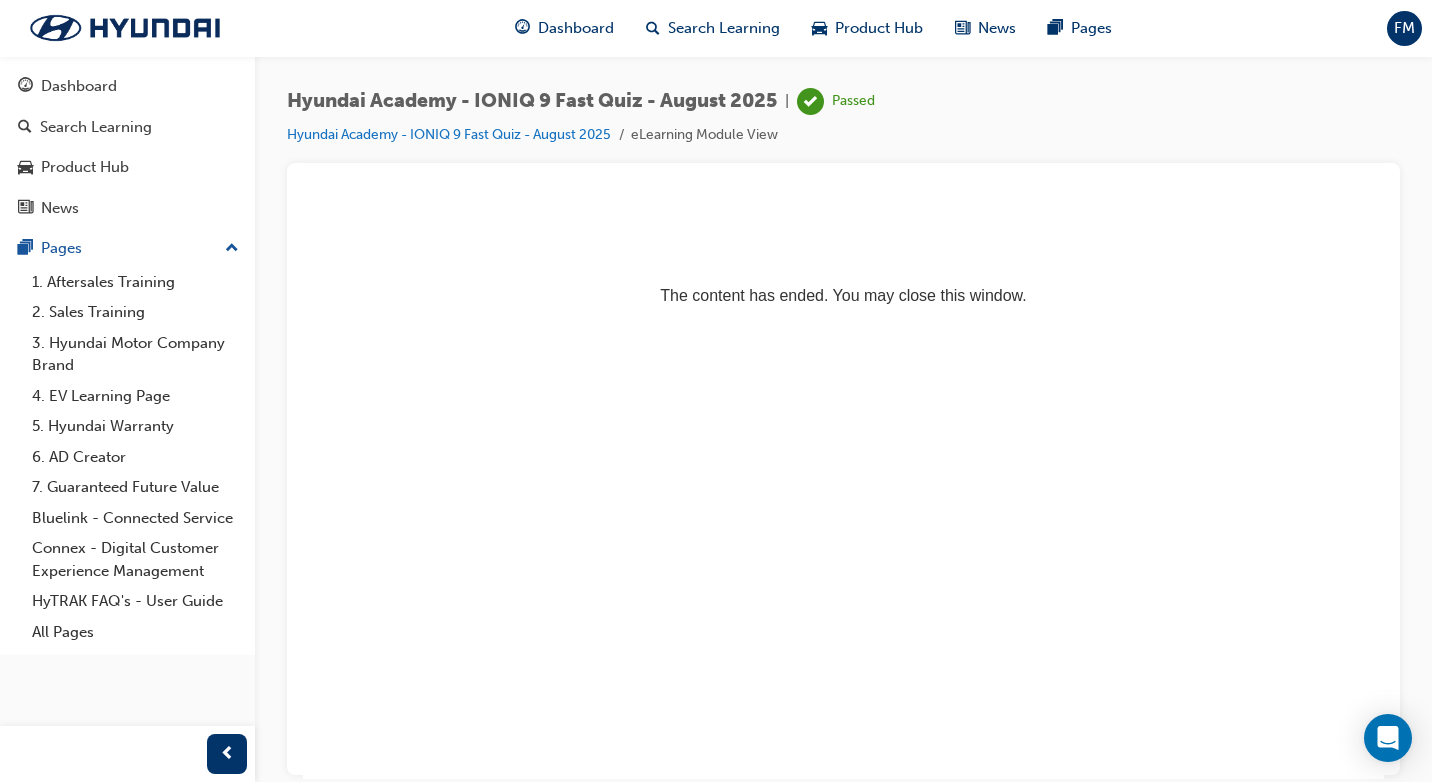 scroll, scrollTop: 0, scrollLeft: 0, axis: both 